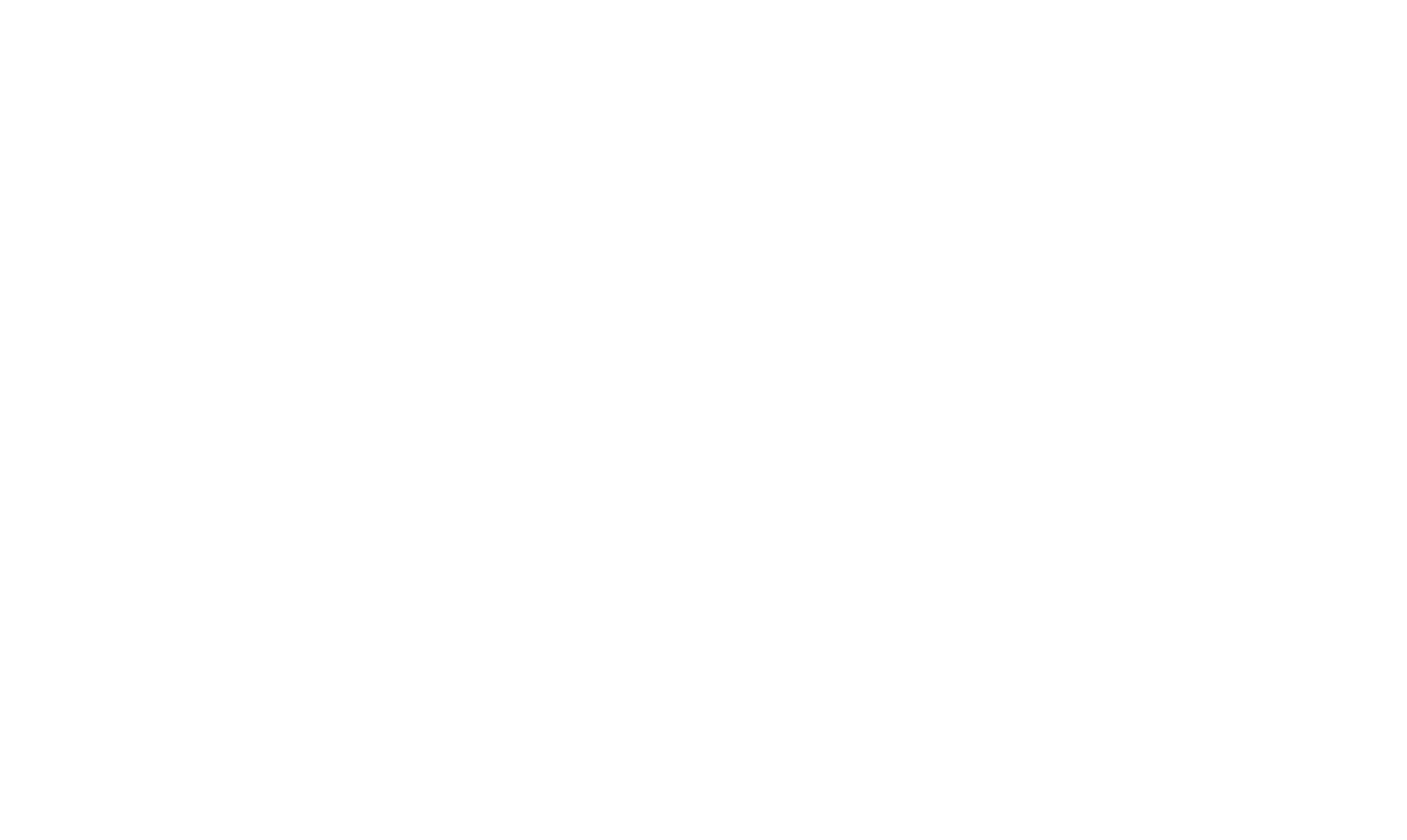 scroll, scrollTop: 0, scrollLeft: 0, axis: both 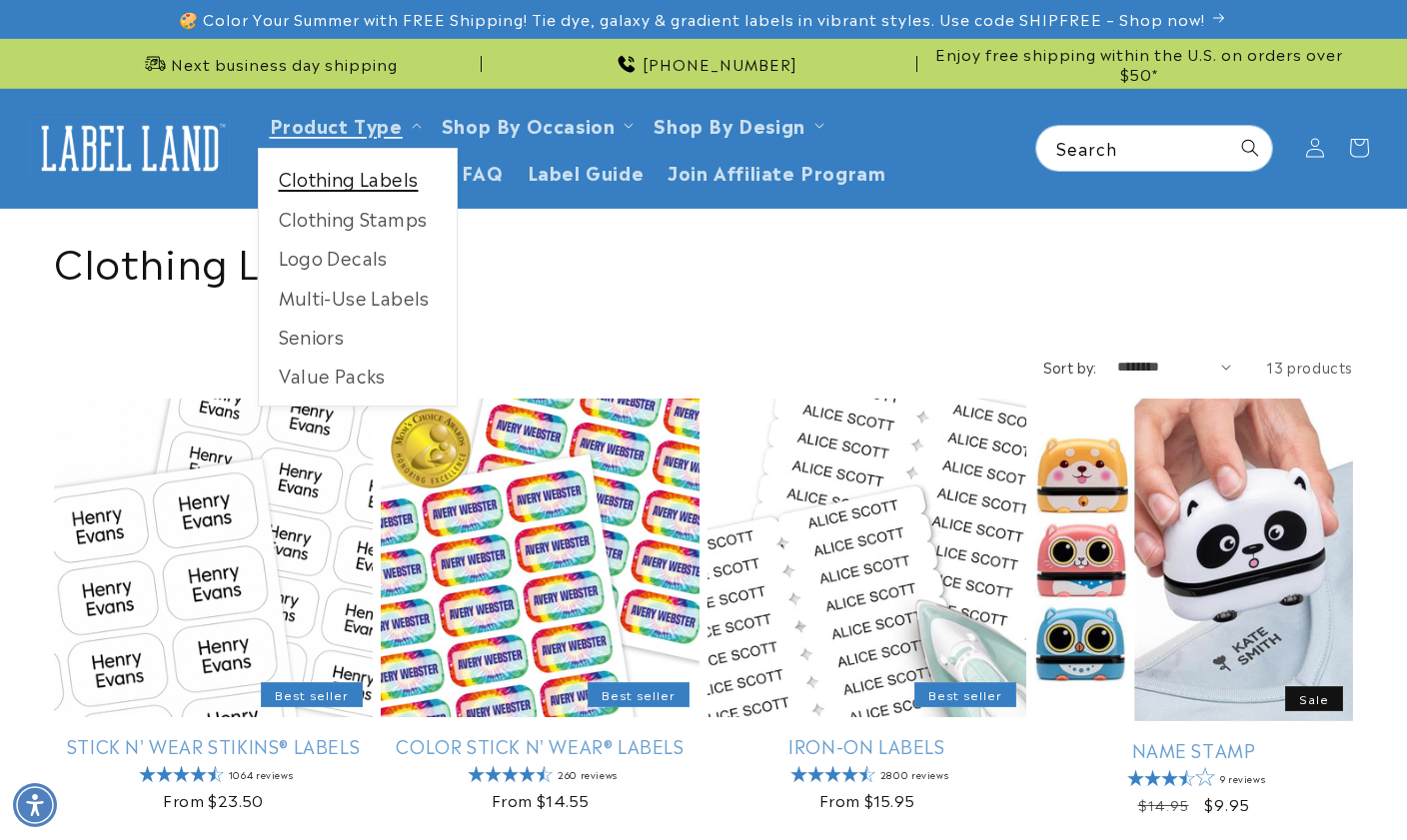 click on "Clothing Labels" at bounding box center [358, 178] 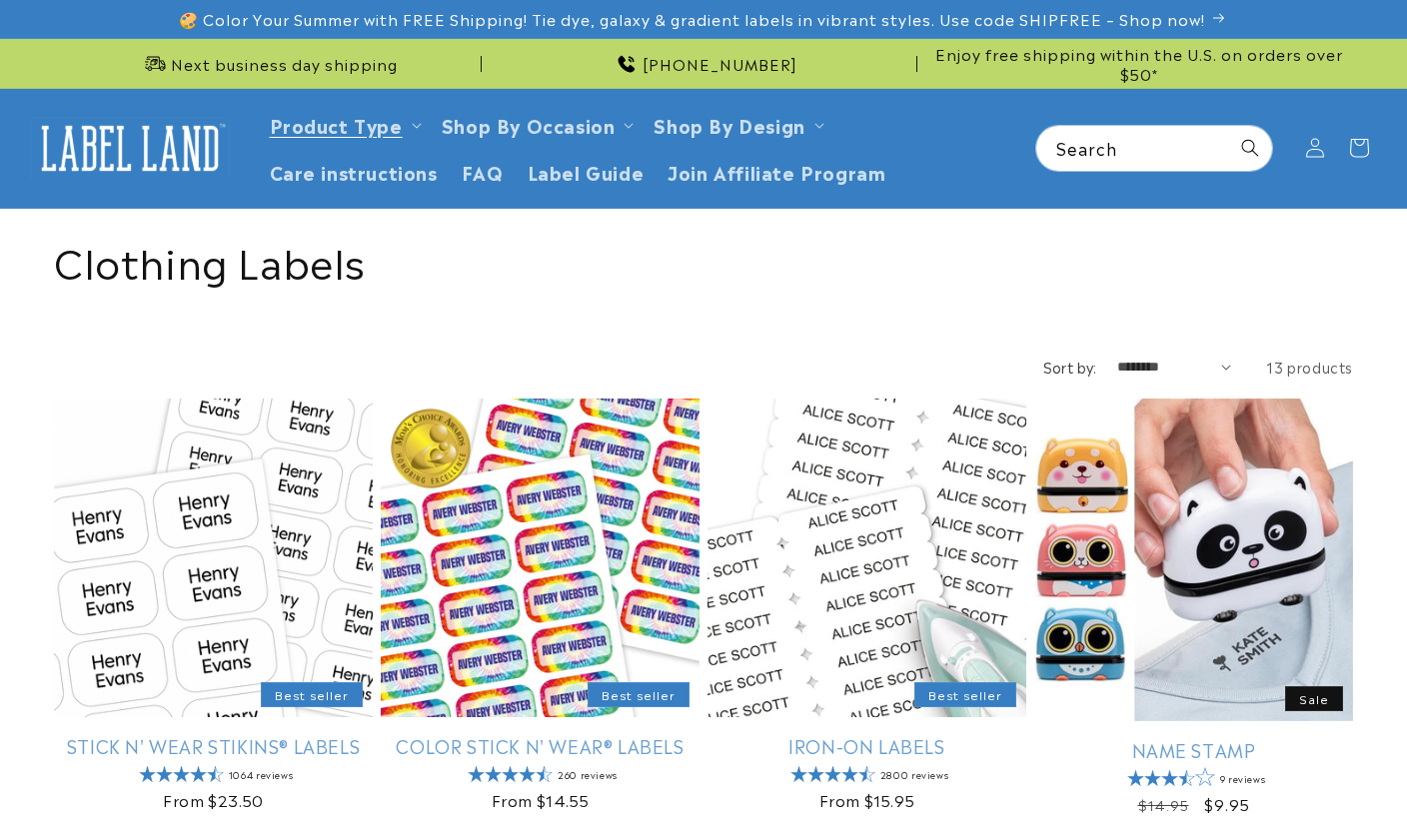 scroll, scrollTop: 0, scrollLeft: 0, axis: both 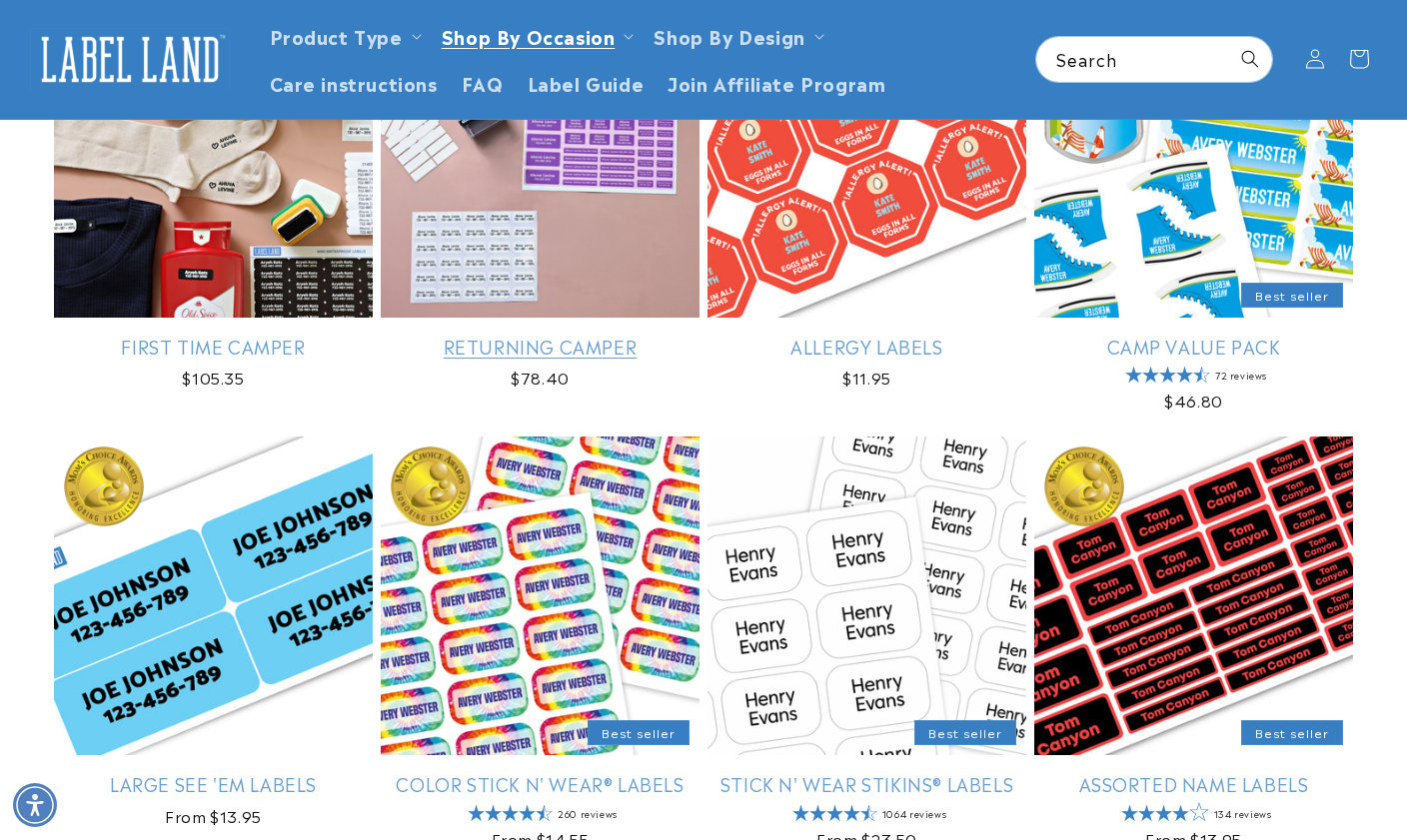 click on "Returning Camper" at bounding box center (540, 346) 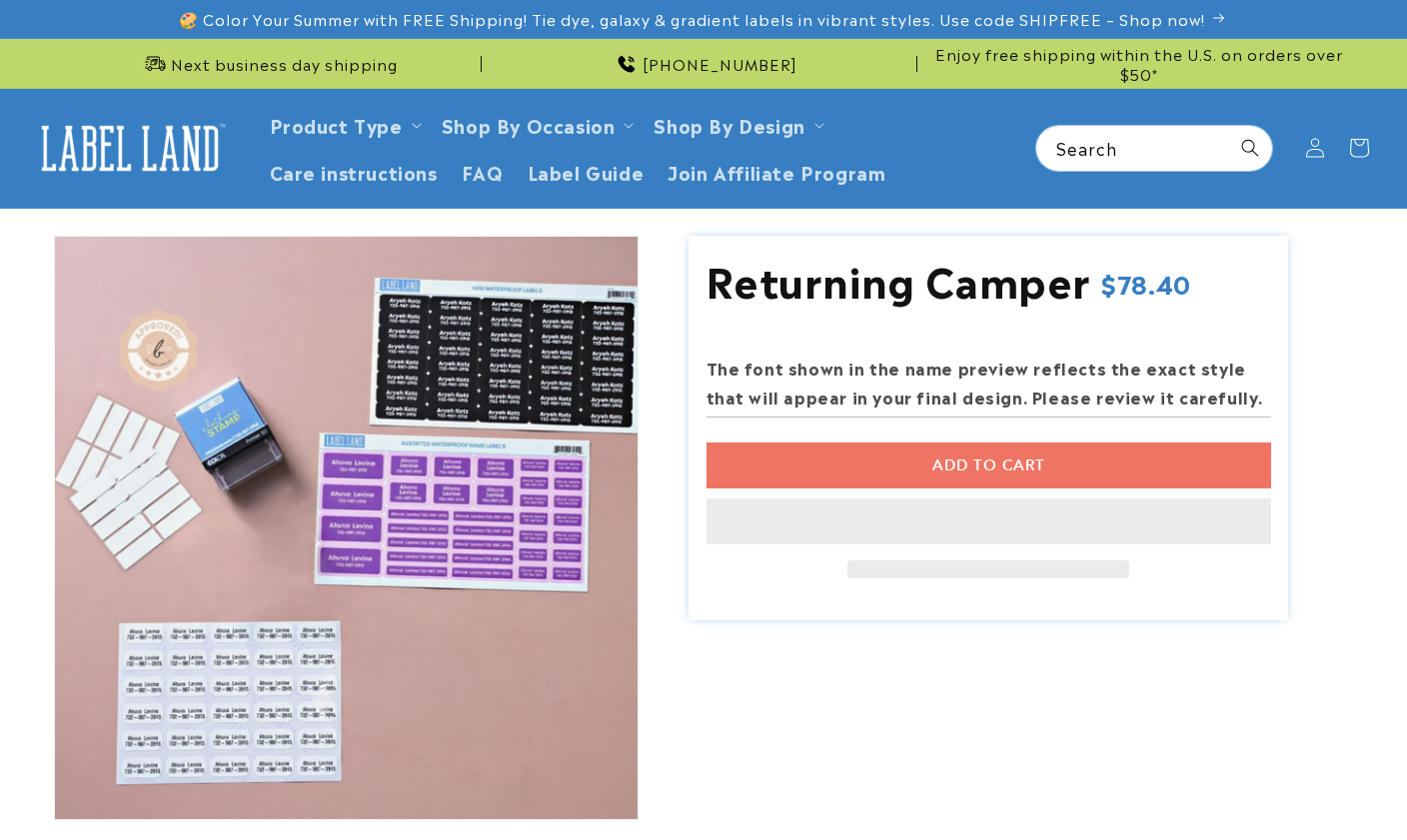 scroll, scrollTop: 0, scrollLeft: 0, axis: both 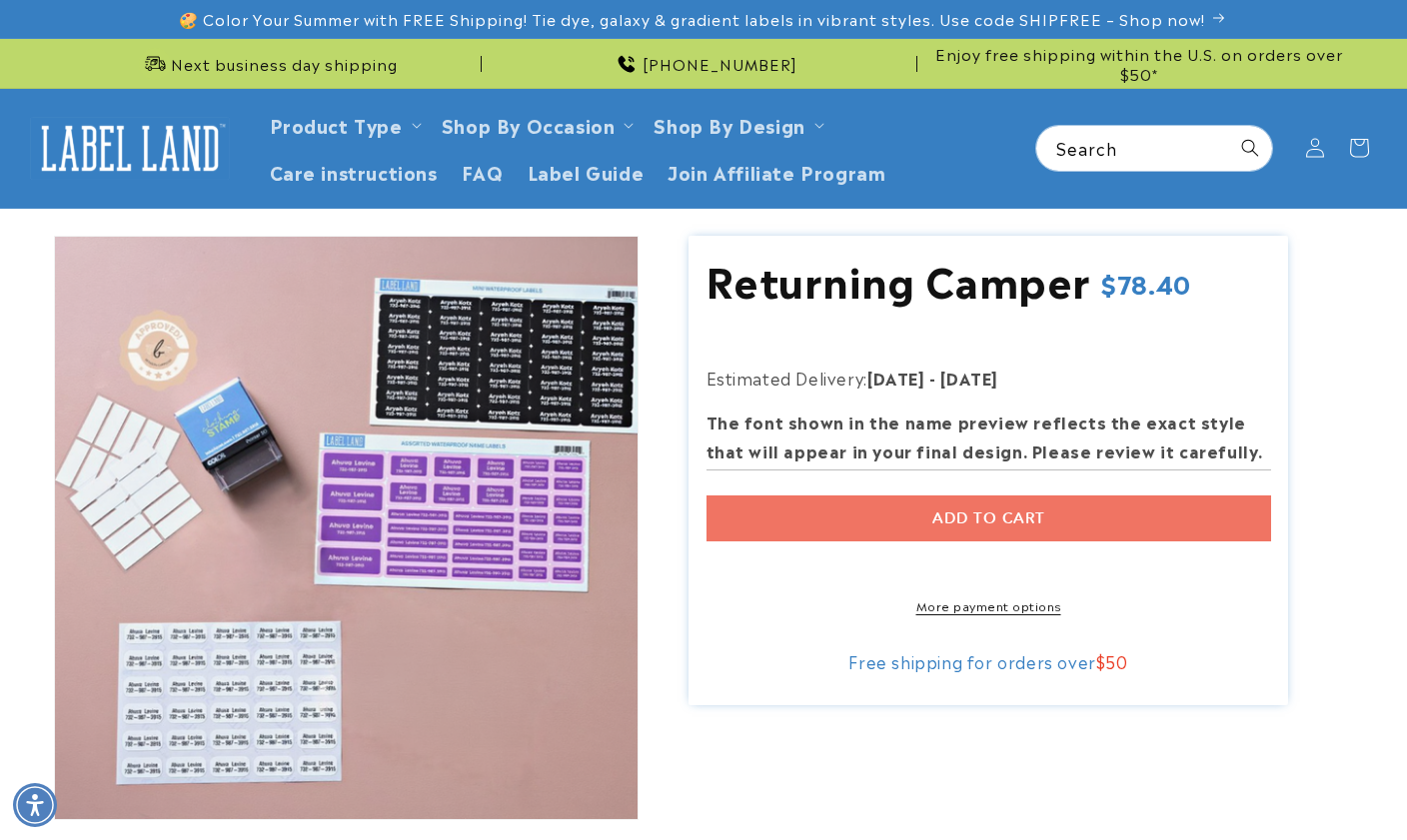 click on "Add to cart
More payment options    This item is a recurring or deferred purchase. By continuing, I agree to the  cancellation policy  and authorize you to charge my payment method at the prices, frequency and dates listed on this page until my order is fulfilled or I cancel, if permitted." at bounding box center (988, 554) 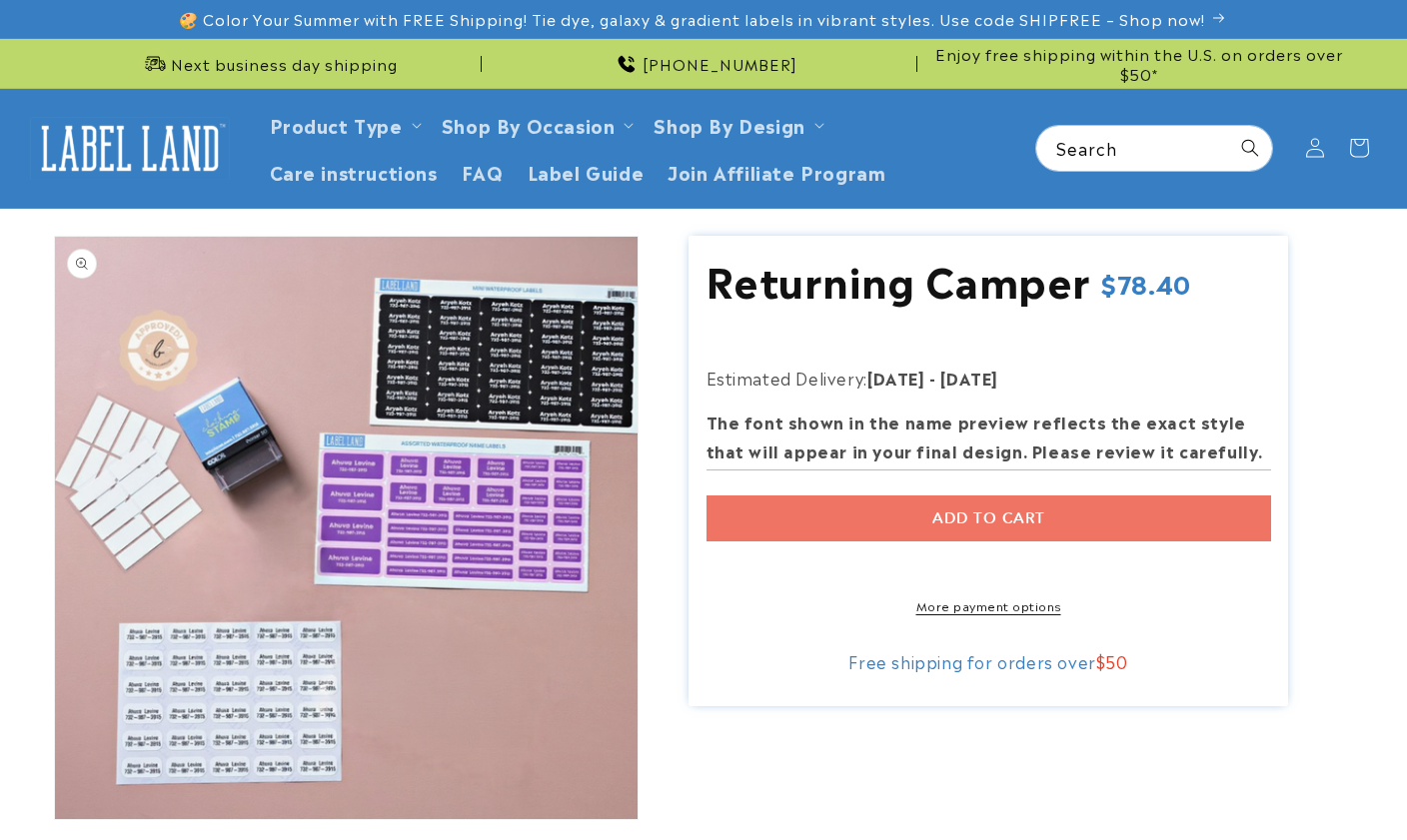 scroll, scrollTop: 0, scrollLeft: 0, axis: both 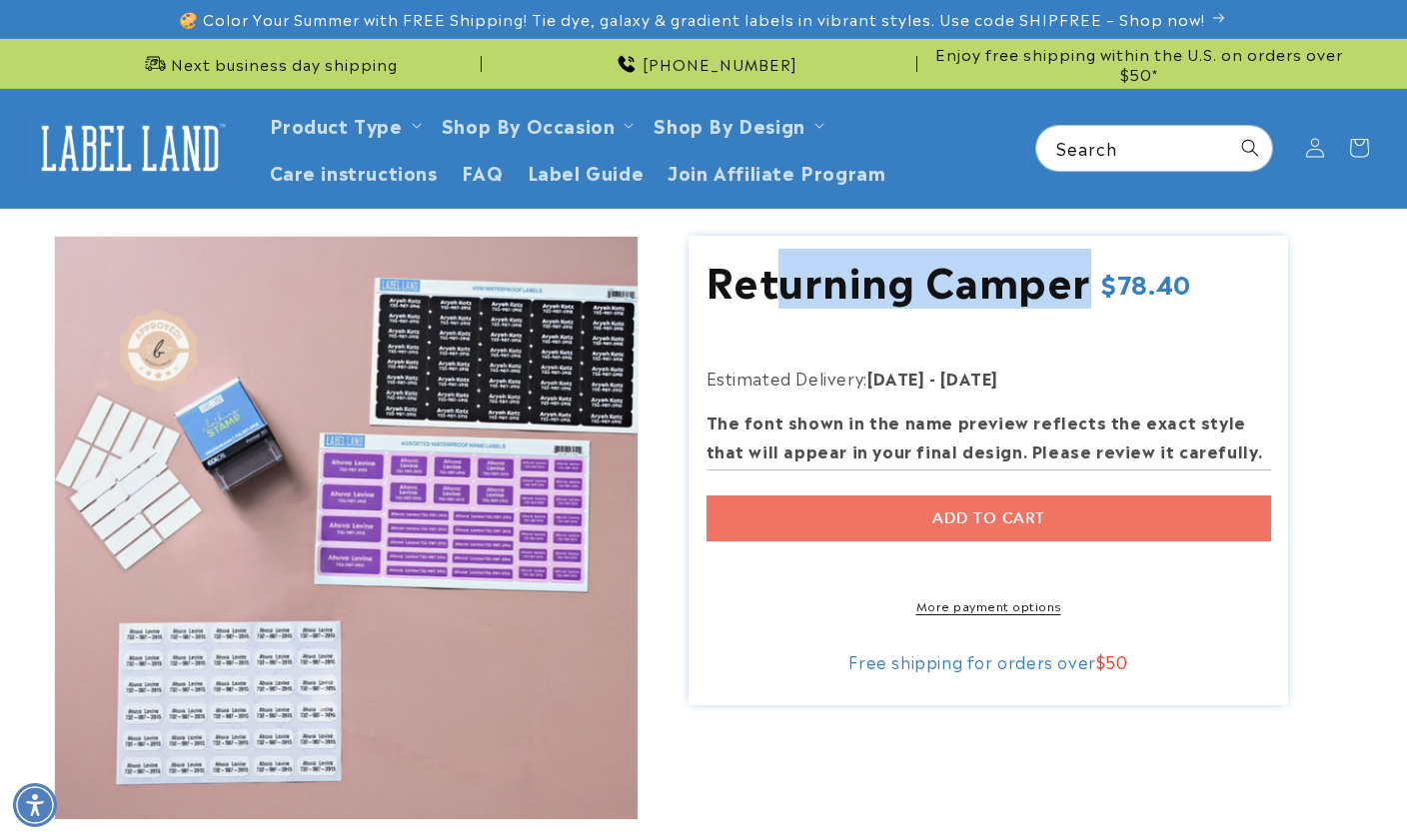 drag, startPoint x: 773, startPoint y: 303, endPoint x: 1129, endPoint y: 275, distance: 357.09943 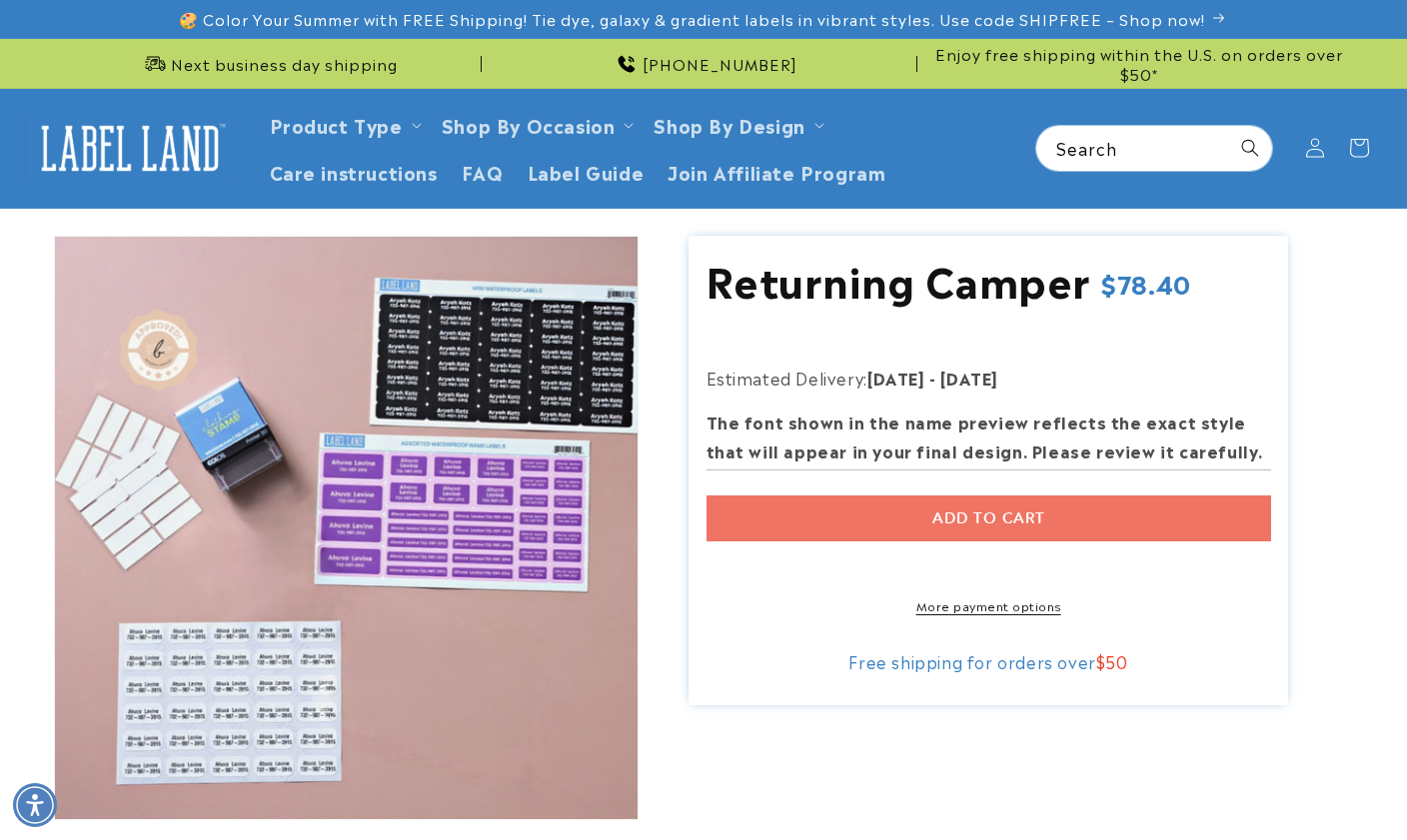 click on "Returning Camper
Returning Camper
Regular price
$78.40
Regular price
Sale price
$0.00
Unit price
/
per
Sale
Sold out" at bounding box center (988, 286) 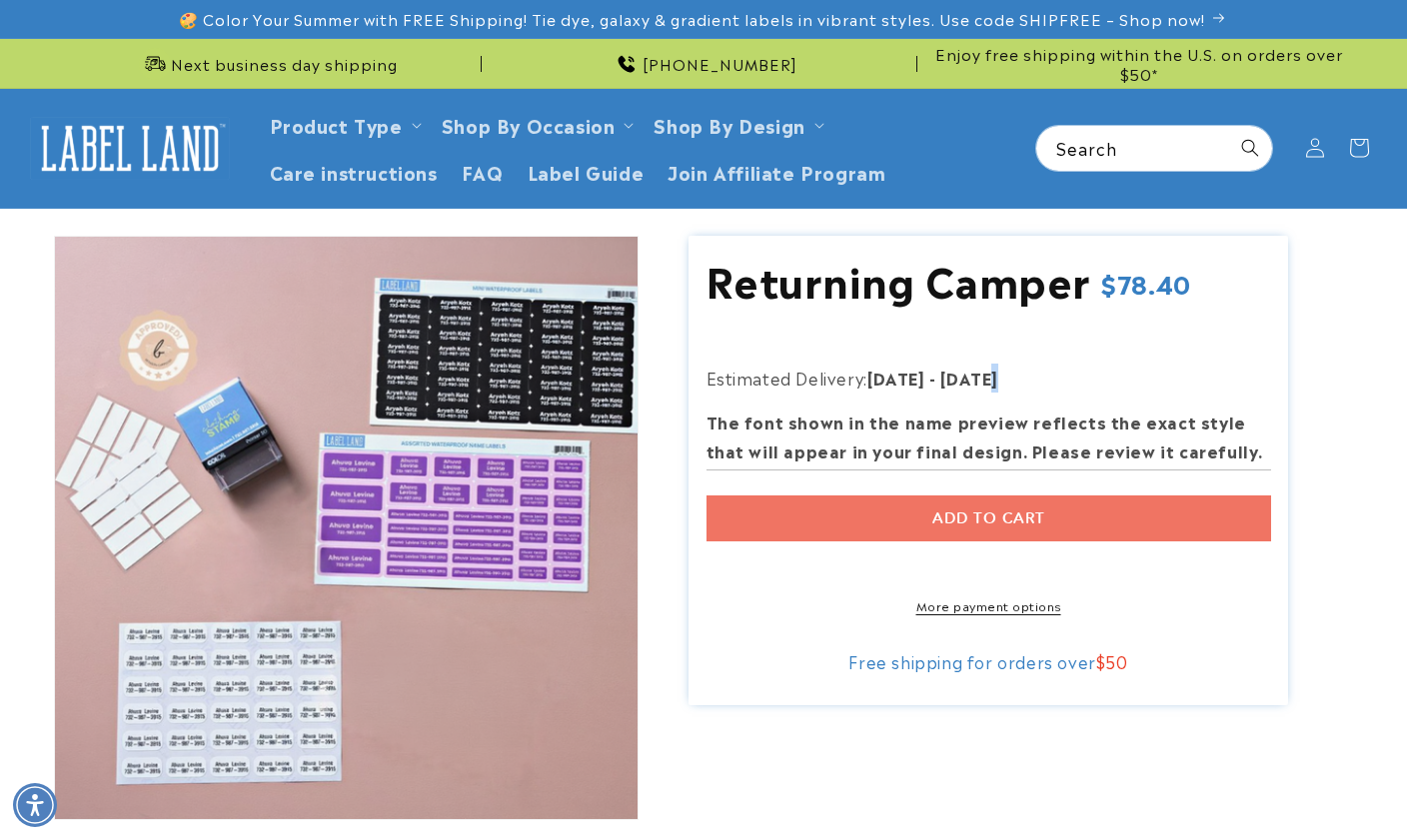 drag, startPoint x: 378, startPoint y: 311, endPoint x: 329, endPoint y: 332, distance: 53.310412 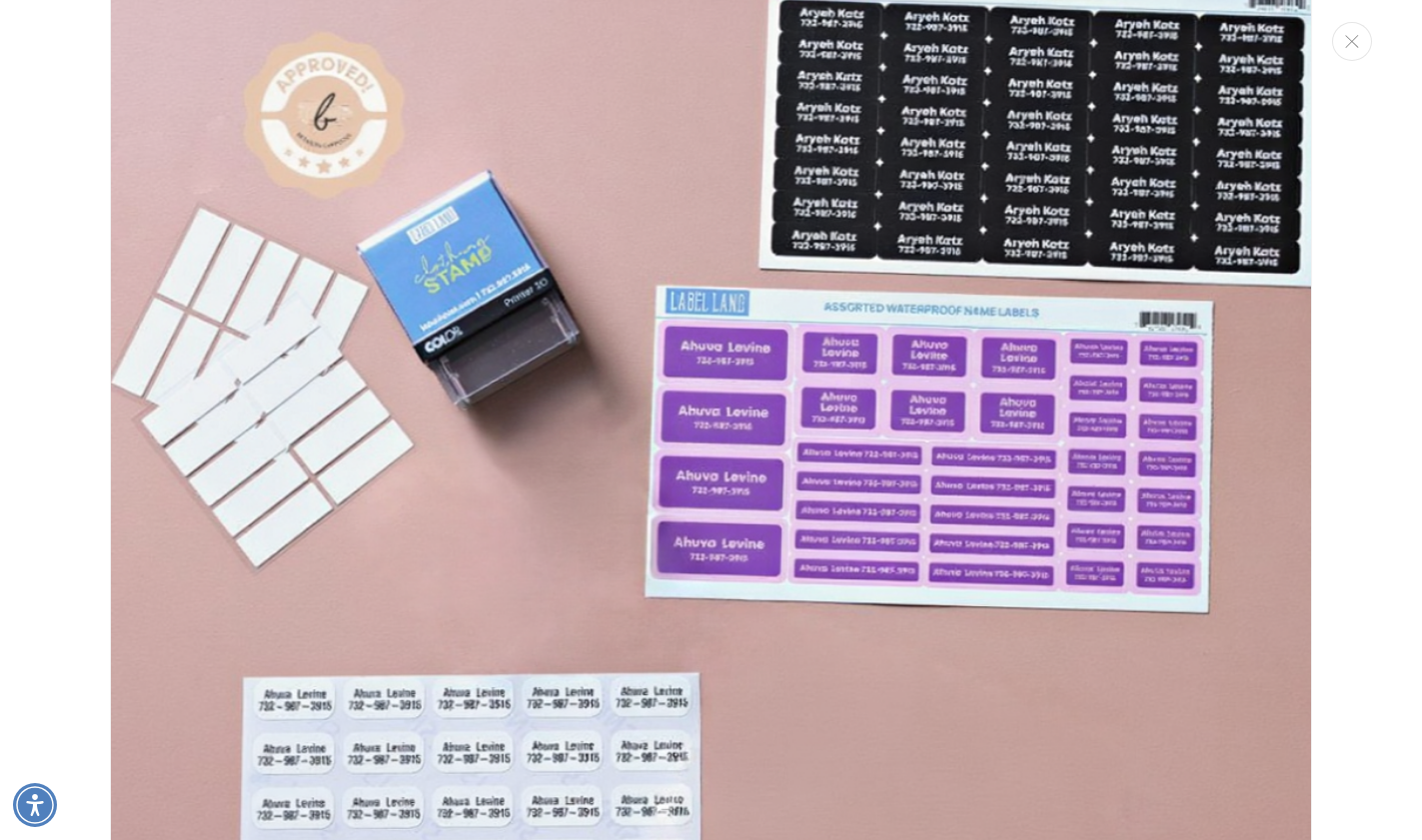 scroll, scrollTop: 0, scrollLeft: 0, axis: both 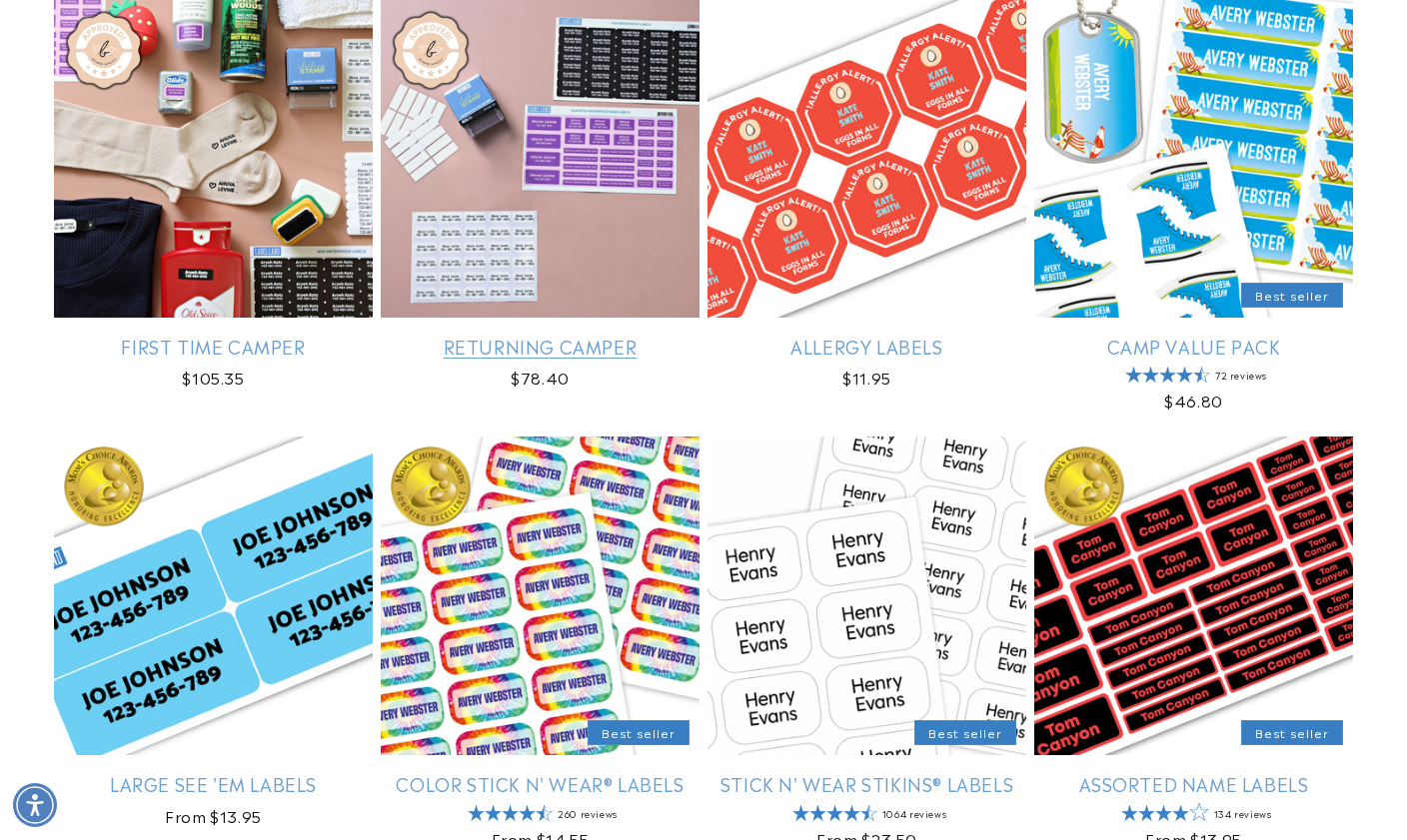 click on "Returning Camper" at bounding box center [540, 346] 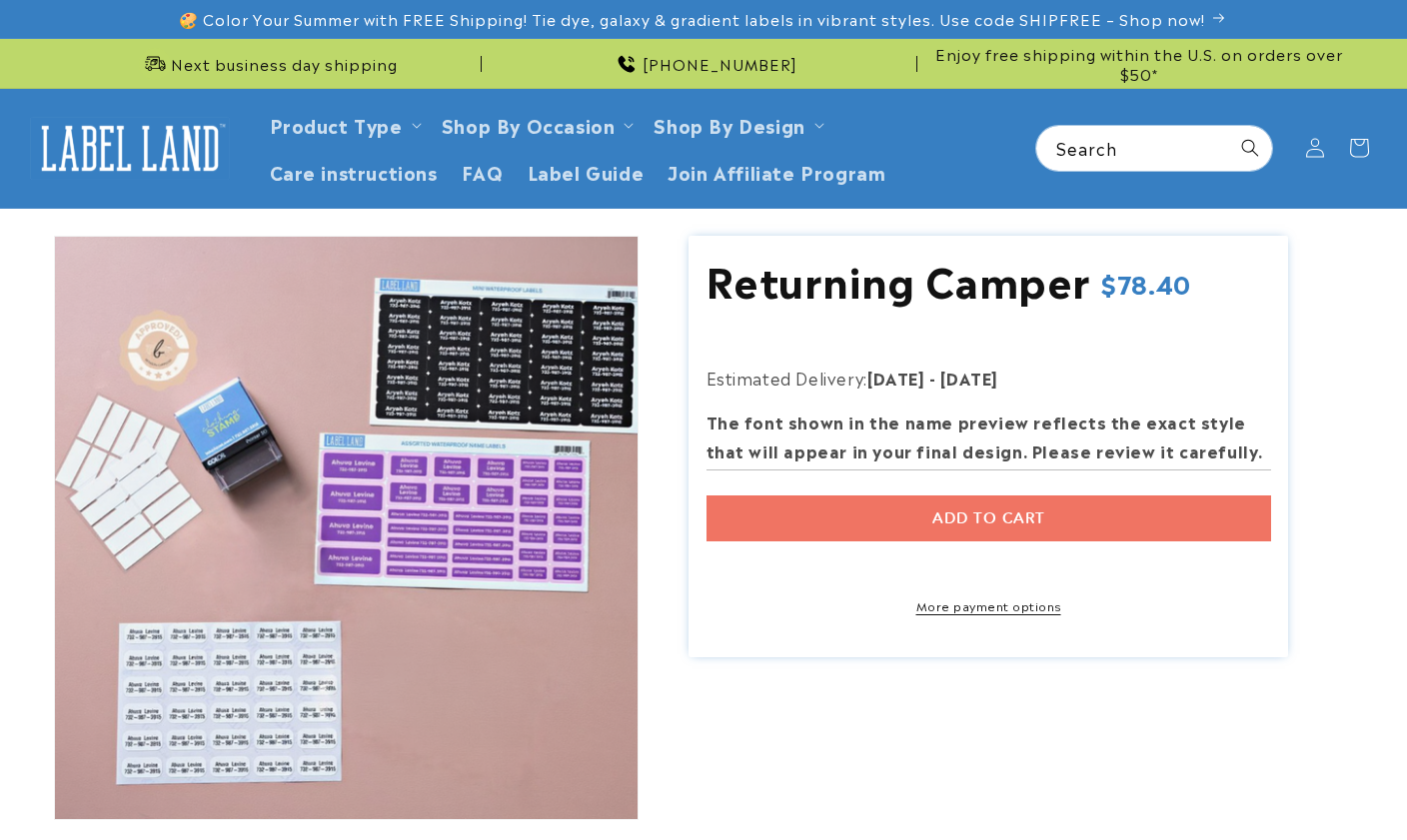 scroll, scrollTop: 0, scrollLeft: 0, axis: both 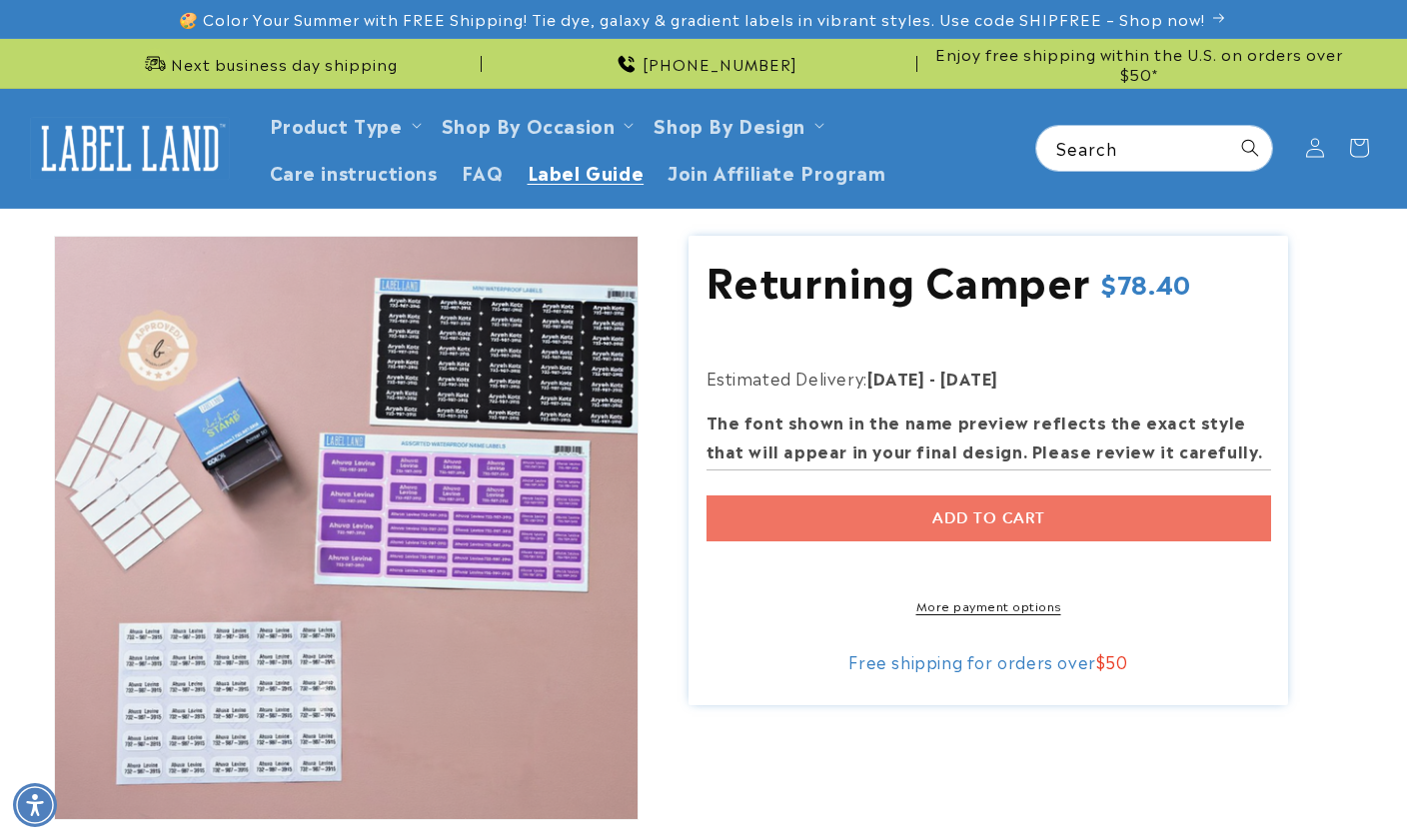 click on "Label Guide" at bounding box center (586, 171) 